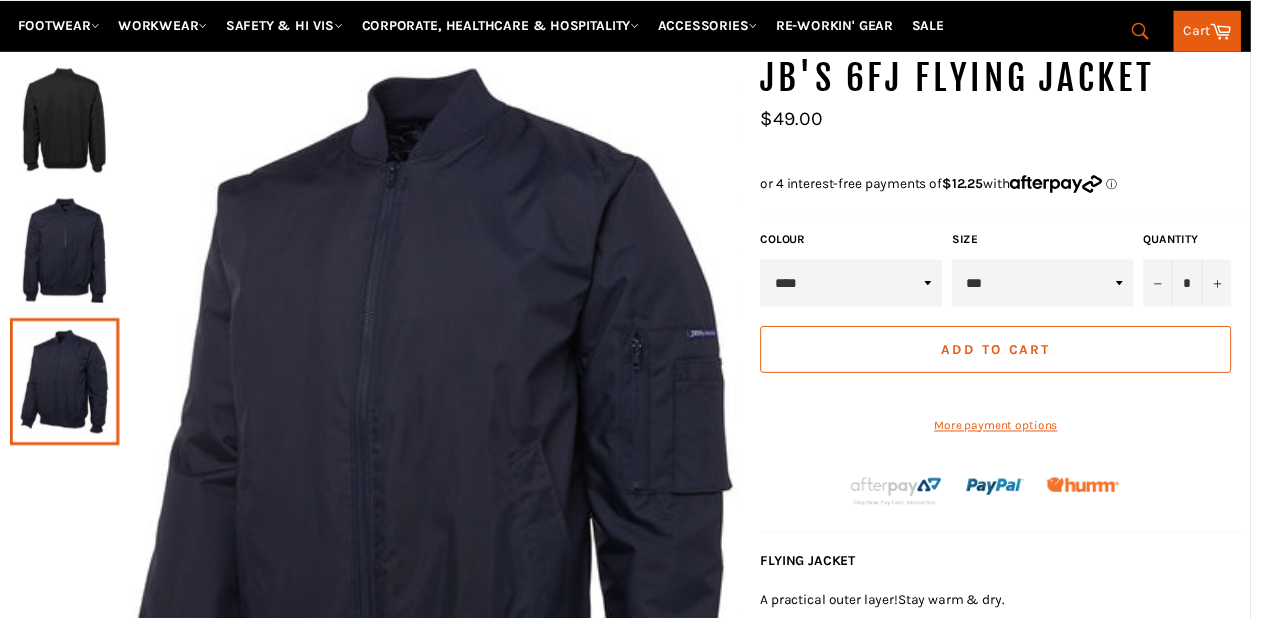 scroll, scrollTop: 237, scrollLeft: 0, axis: vertical 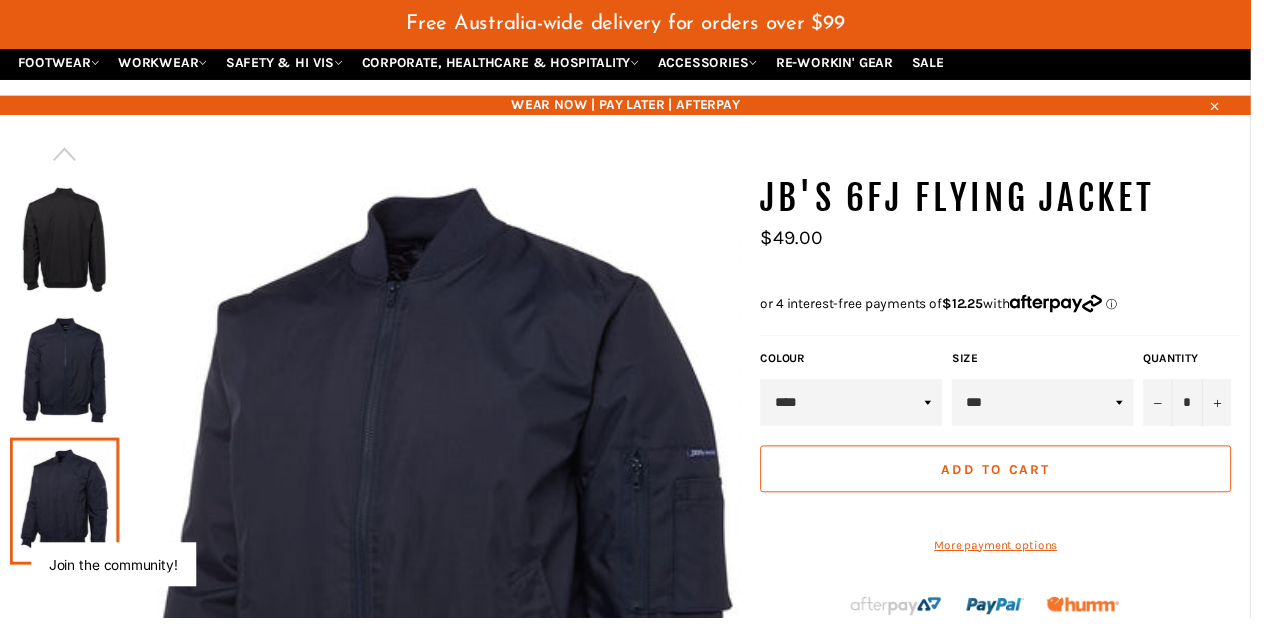 click at bounding box center [66, 379] 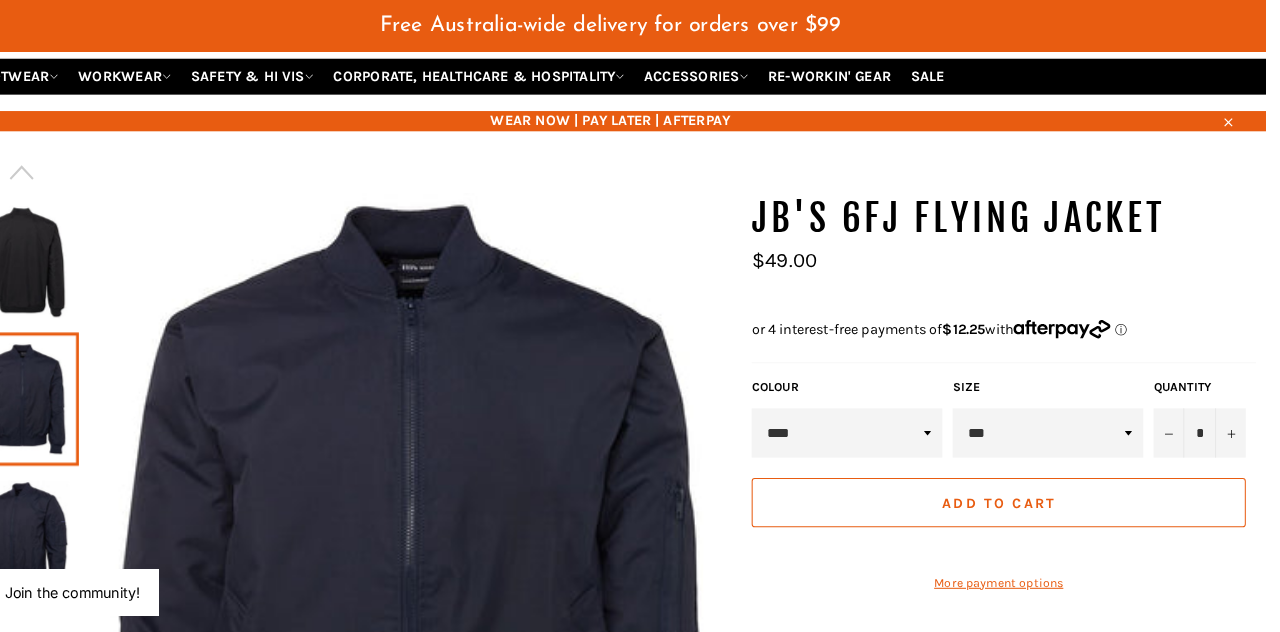 scroll, scrollTop: 166, scrollLeft: 0, axis: vertical 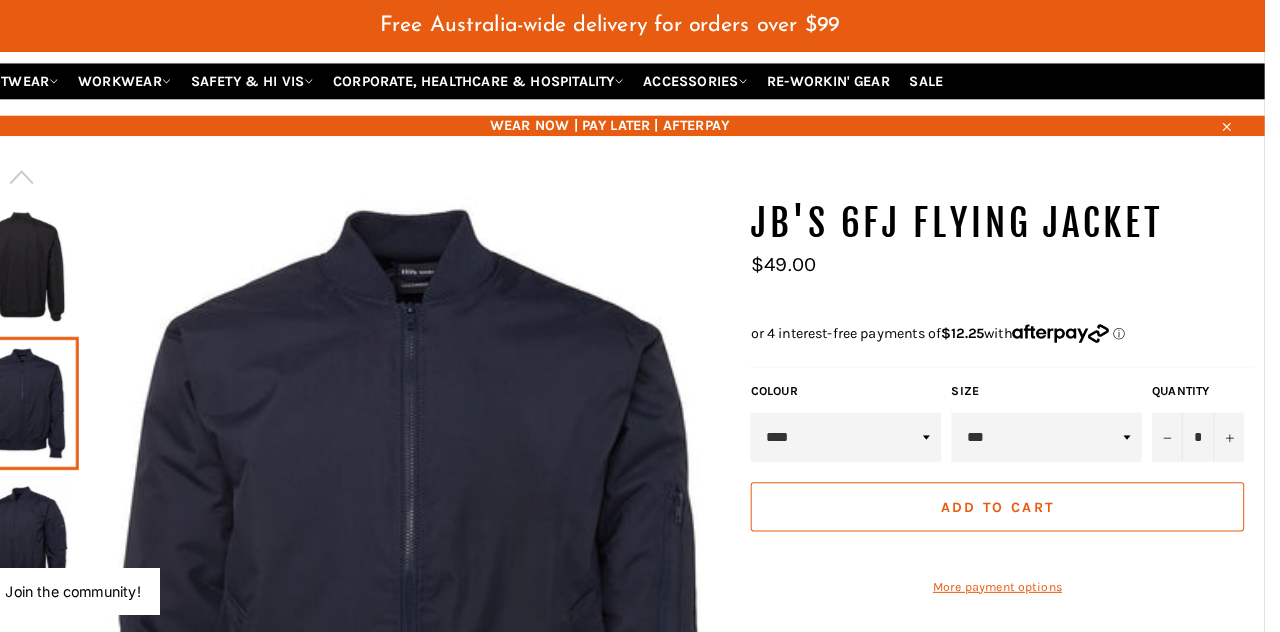 click at bounding box center [66, 260] 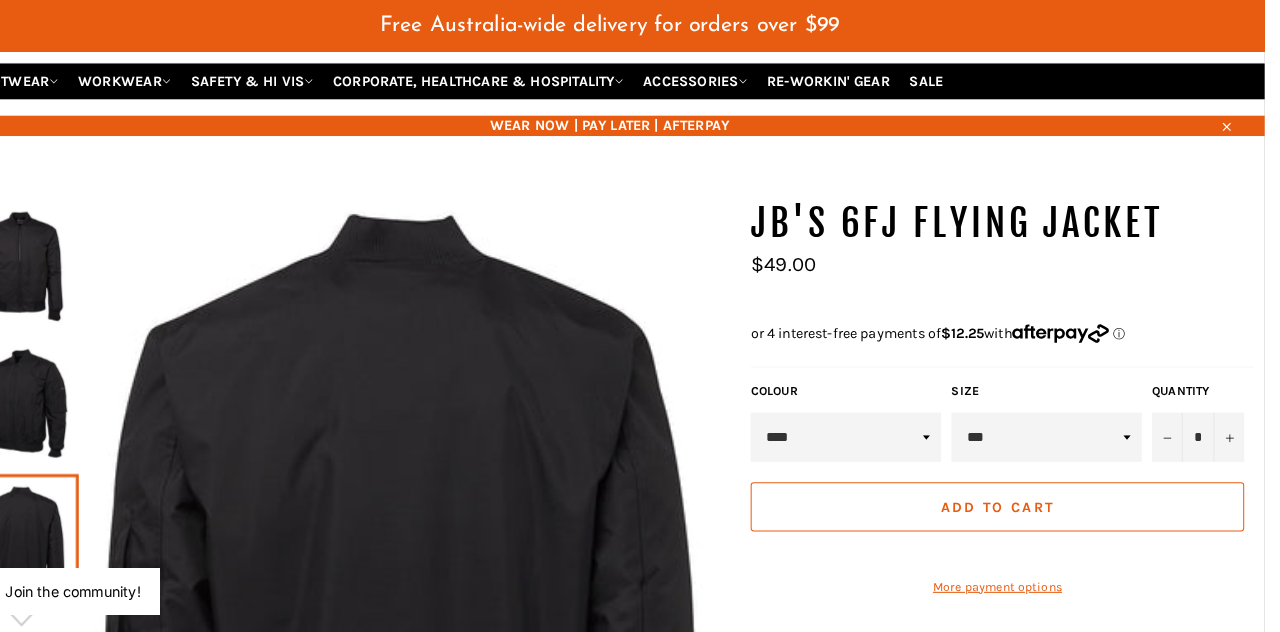 click at bounding box center [66, 394] 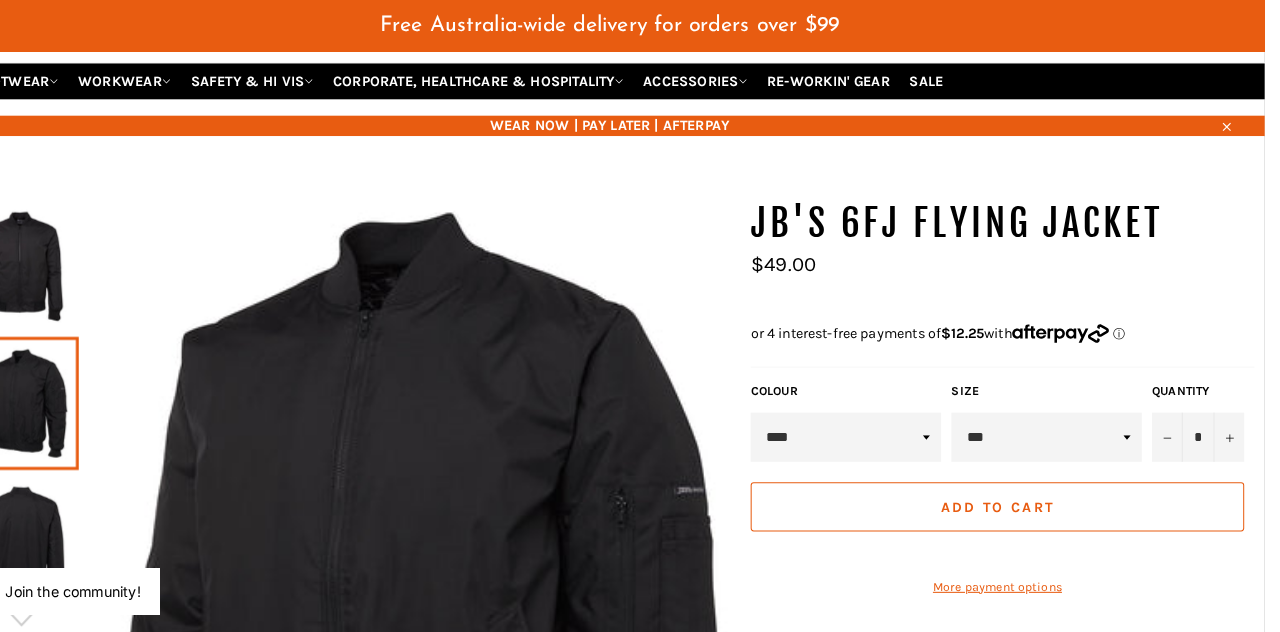 click at bounding box center (66, 260) 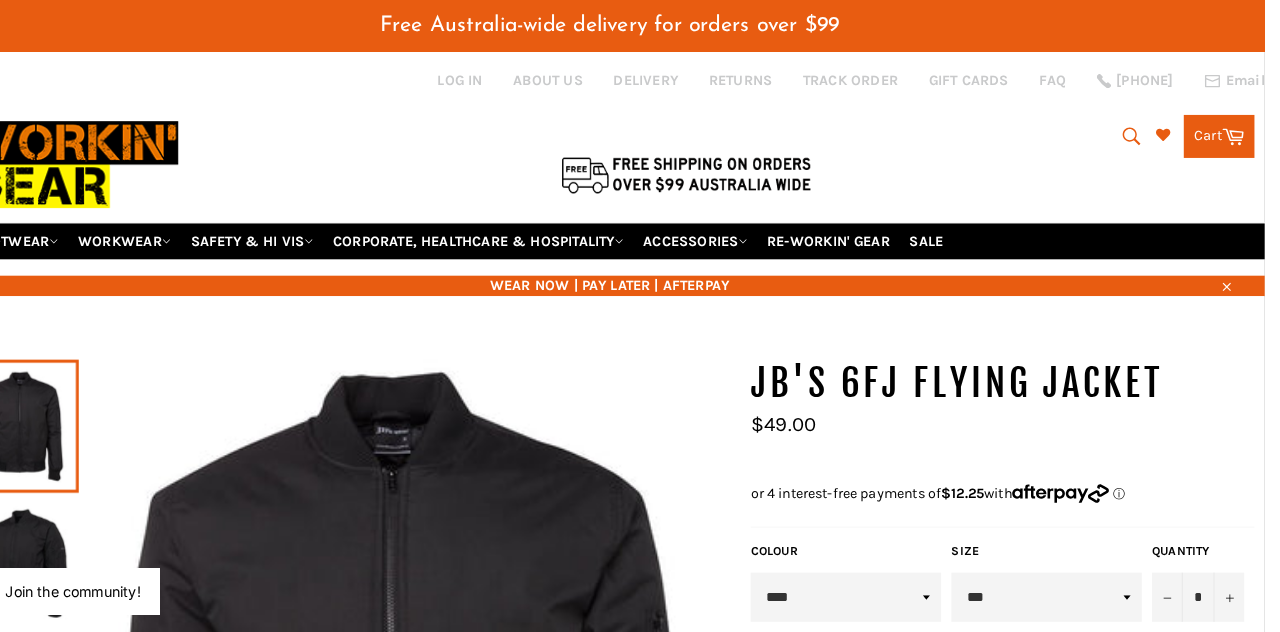 scroll, scrollTop: 0, scrollLeft: 0, axis: both 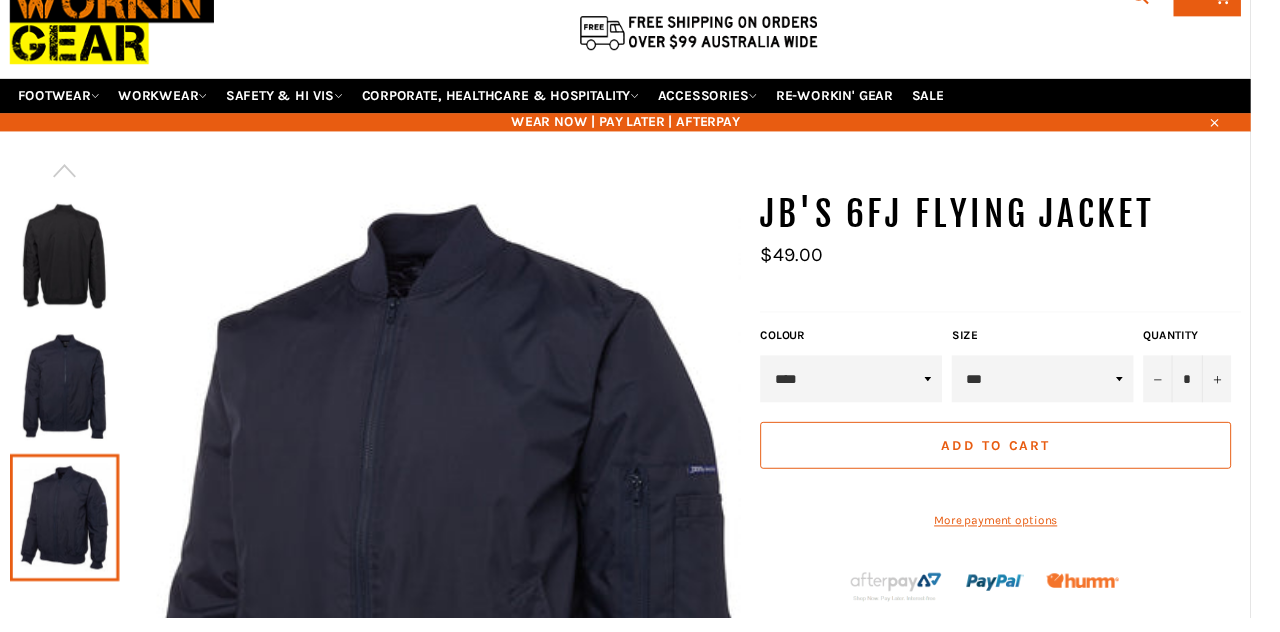 click on "Size
***
**
***
***
***
***
***
***
***
***
*****" at bounding box center (1067, 374) 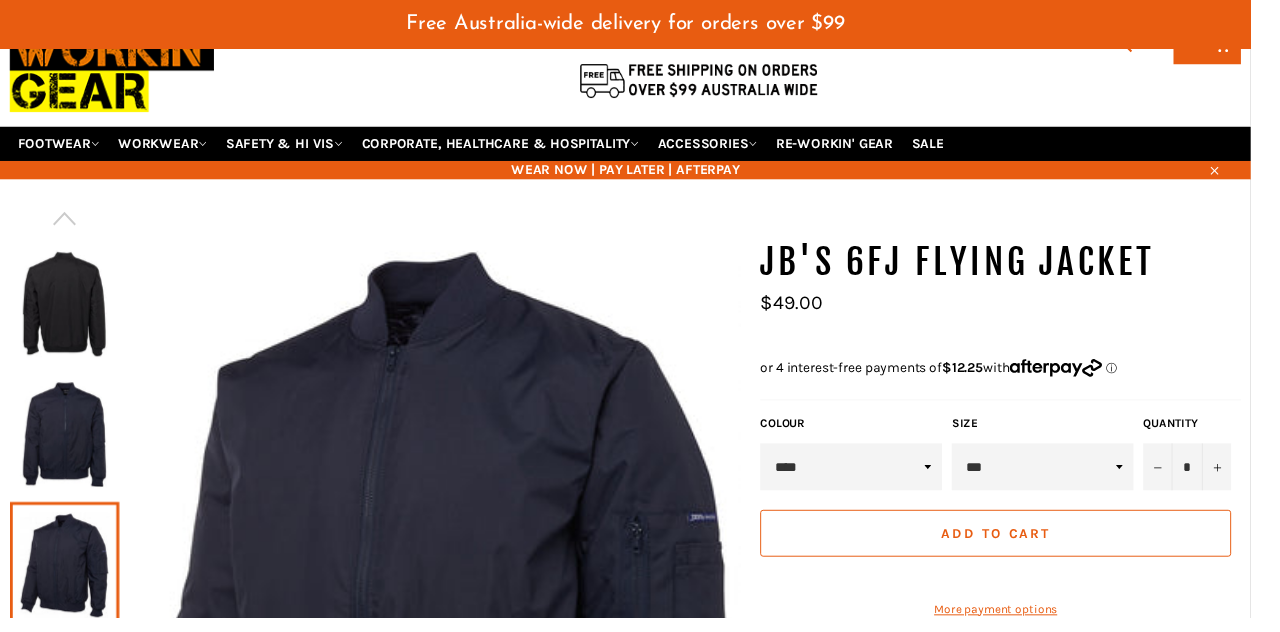 scroll, scrollTop: 165, scrollLeft: 0, axis: vertical 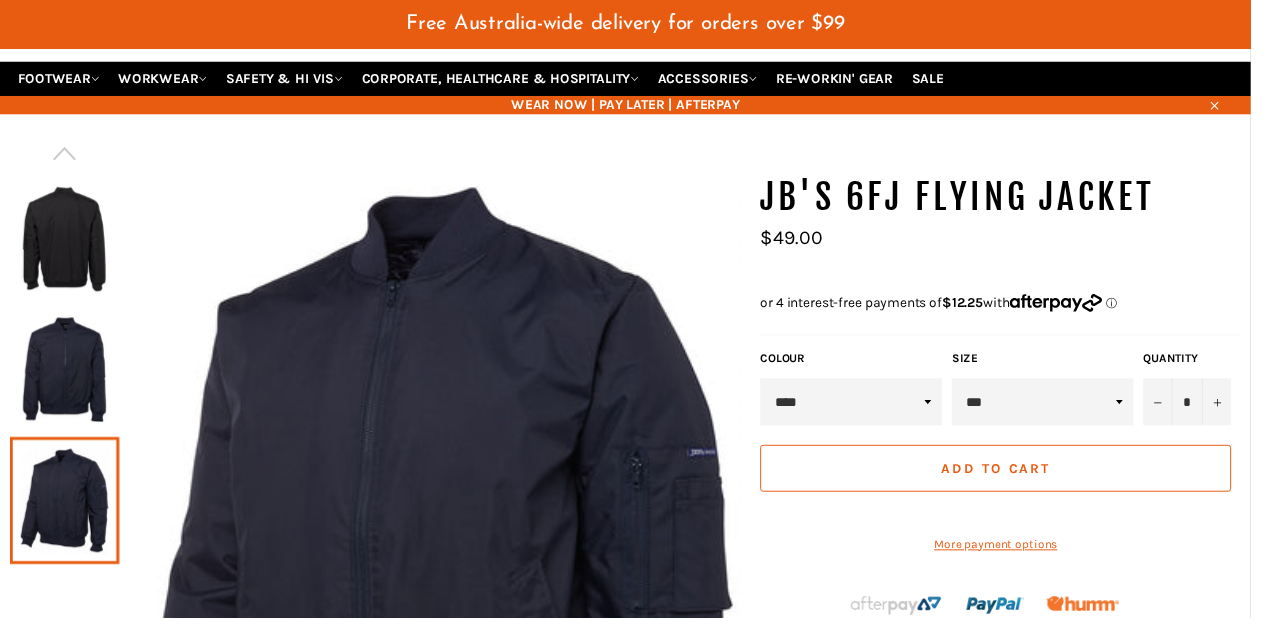 click on "***
**
***
***
***
***
***
***
***
***
*****" at bounding box center [1067, 411] 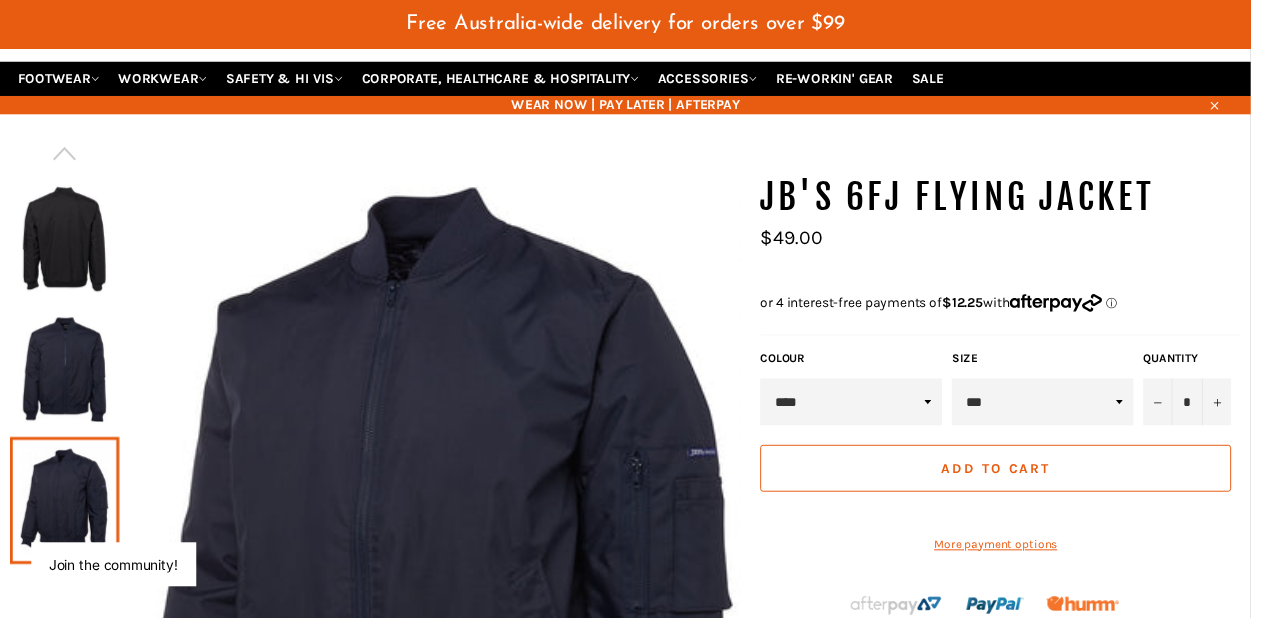 select on "***" 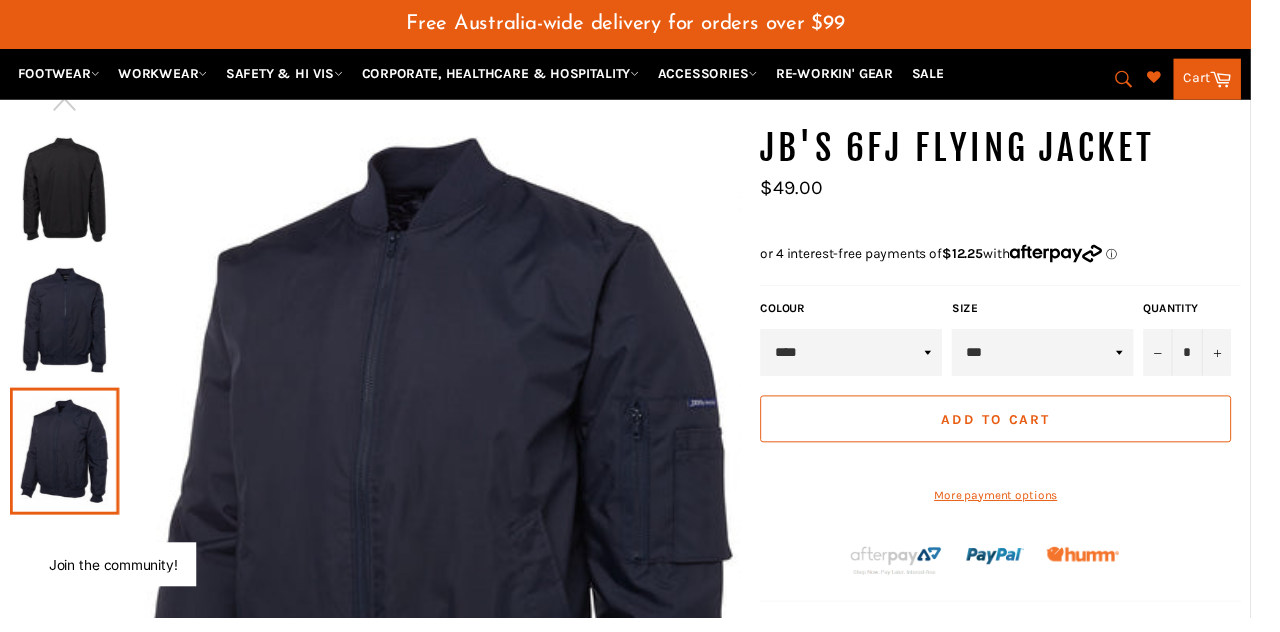 scroll, scrollTop: 230, scrollLeft: 0, axis: vertical 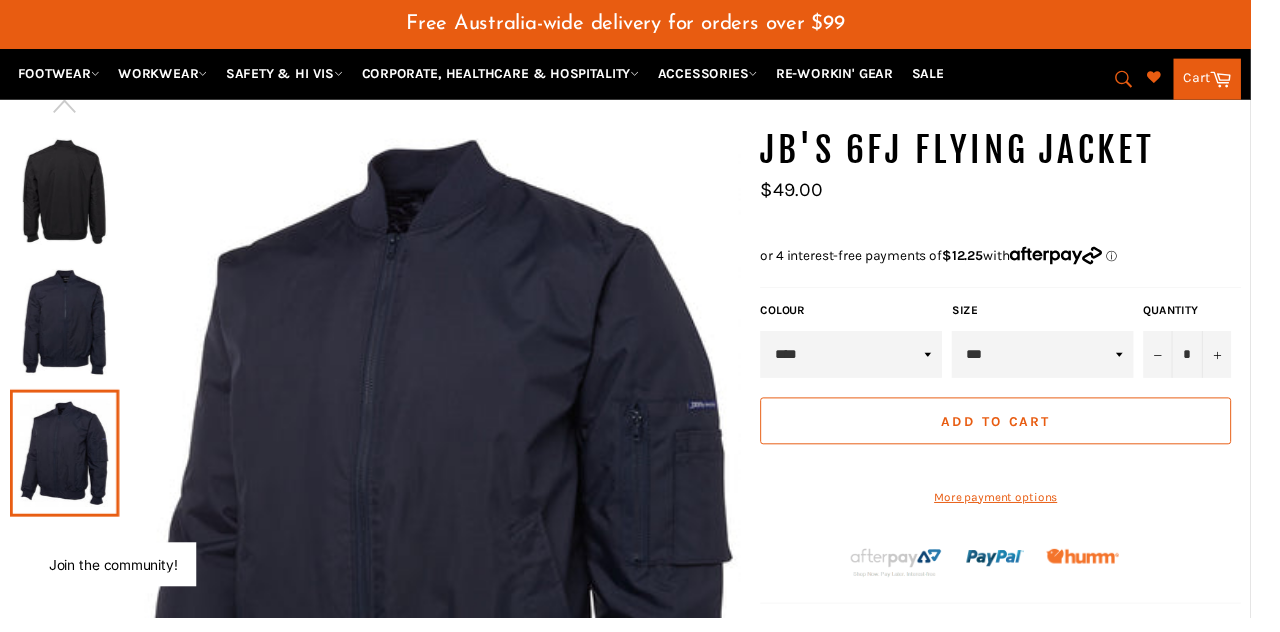 click on "Add to Cart" at bounding box center [1019, 431] 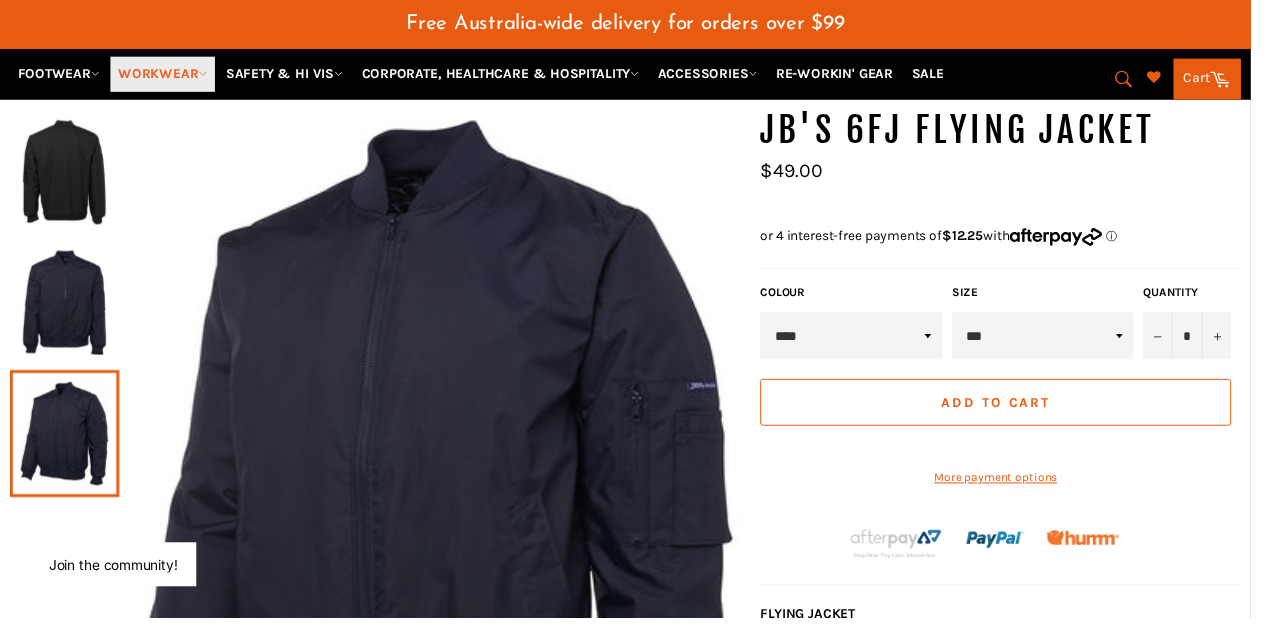 click on "WORKWEAR" at bounding box center [166, 75] 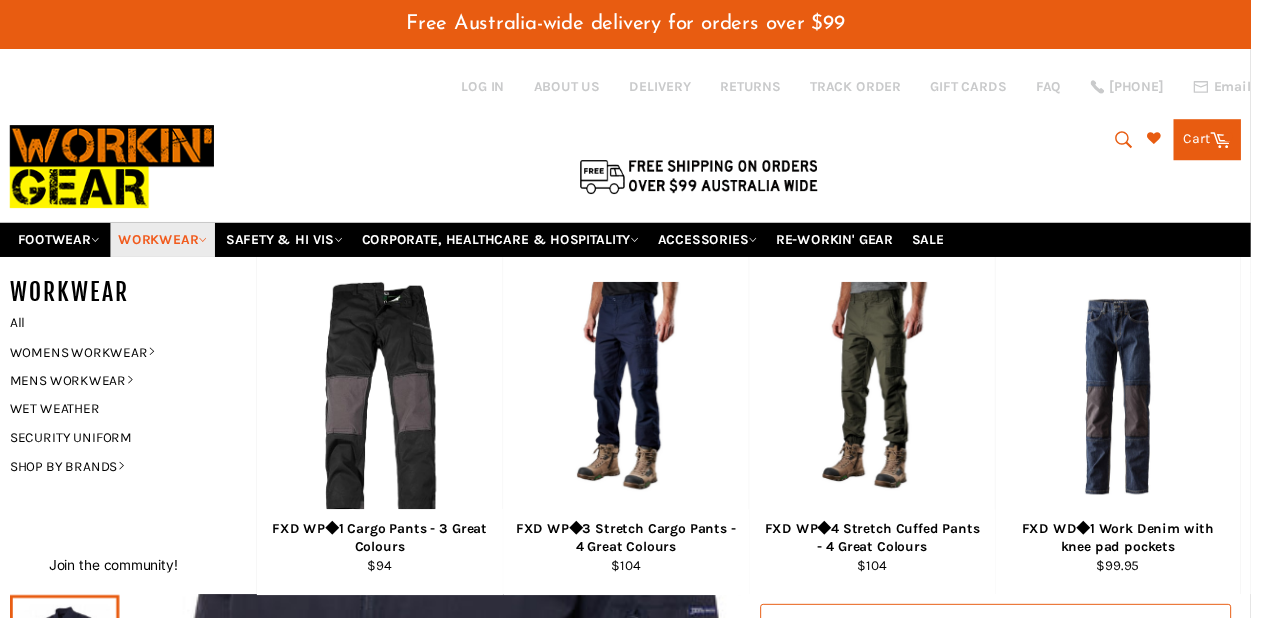 scroll, scrollTop: 4, scrollLeft: 0, axis: vertical 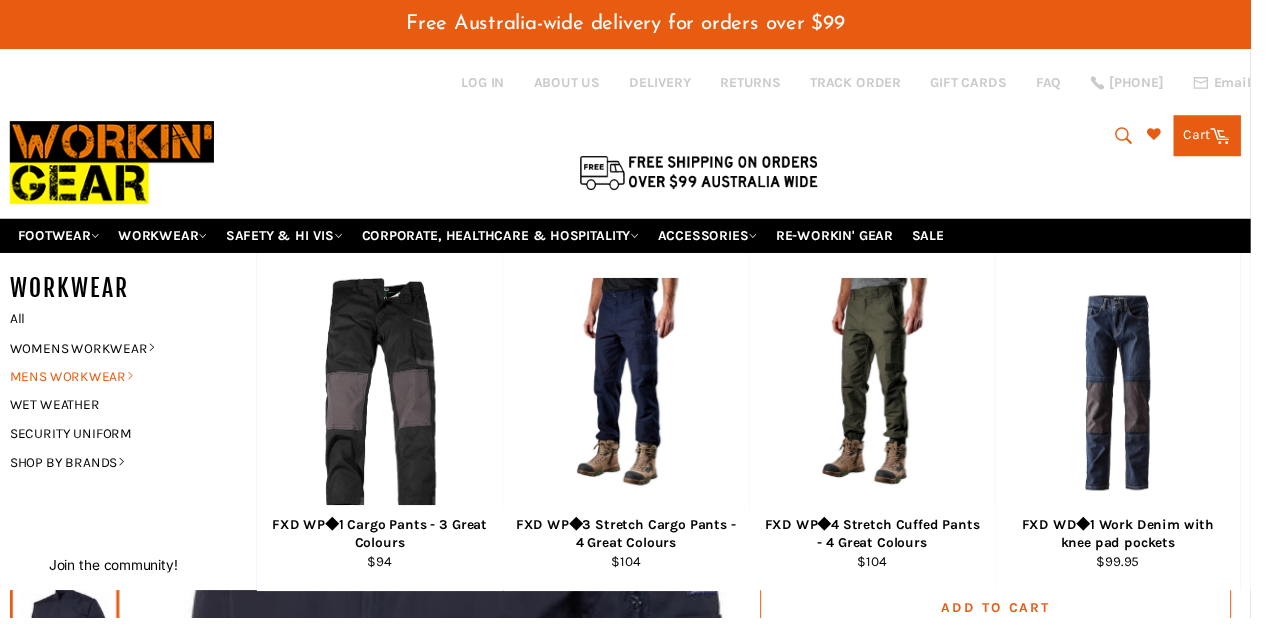 click on "MENS WORKWEAR" at bounding box center [121, 385] 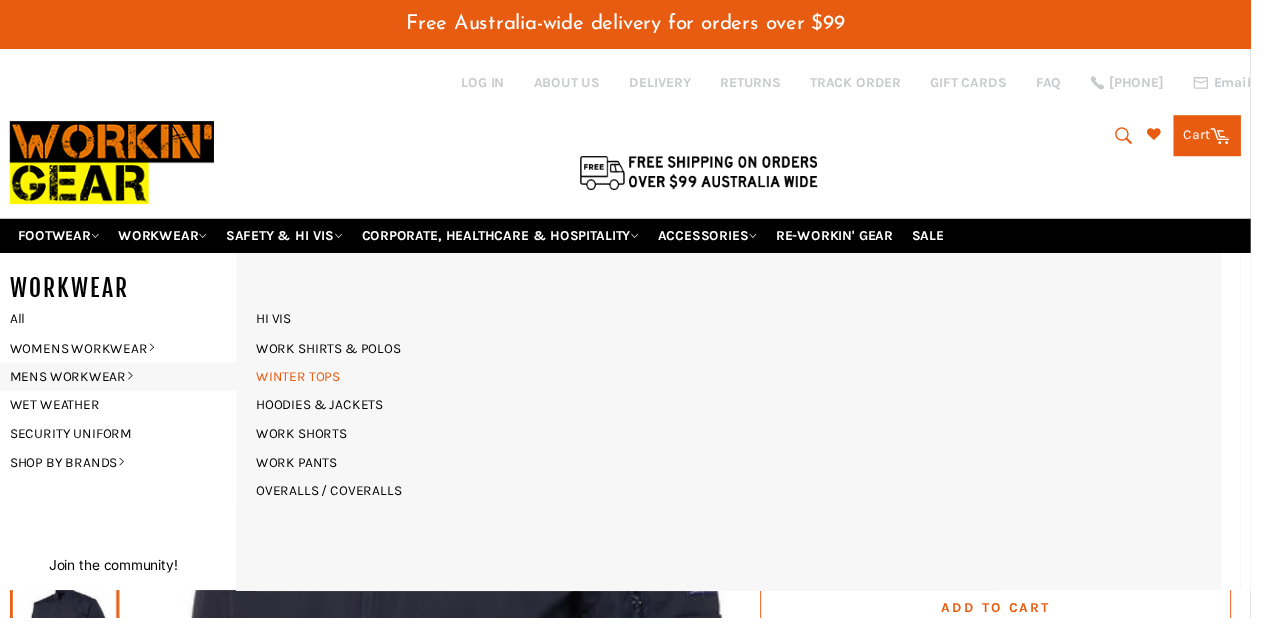 click on "WINTER TOPS" at bounding box center [305, 385] 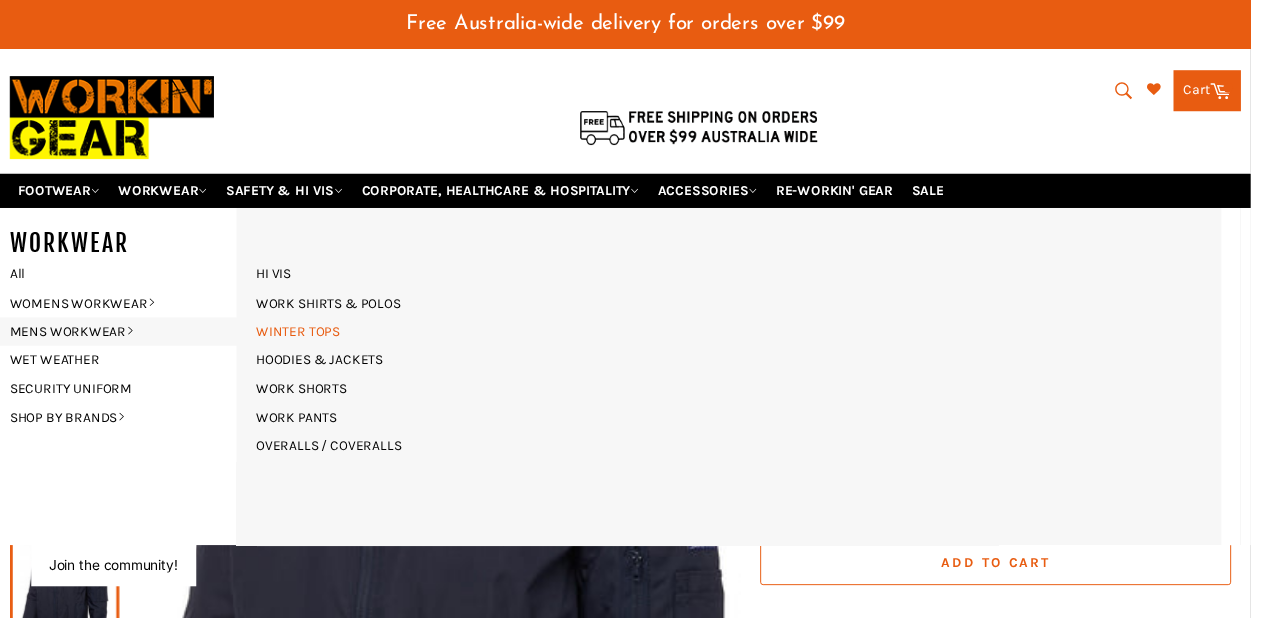 scroll, scrollTop: 102, scrollLeft: 0, axis: vertical 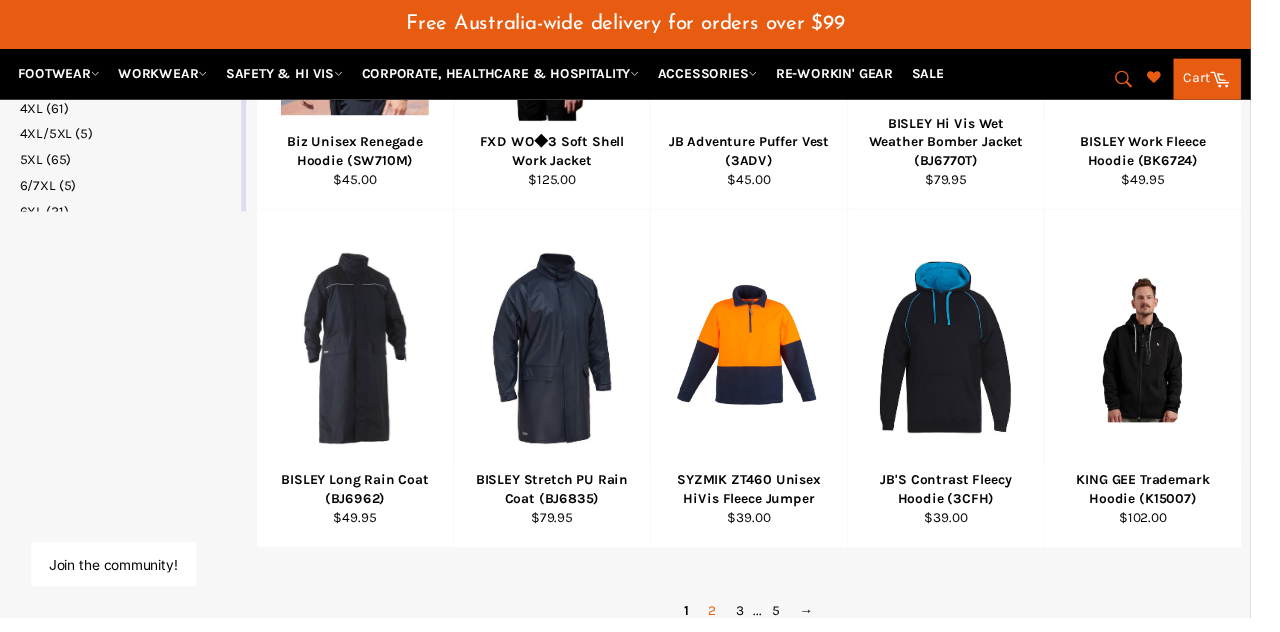 click on "2" at bounding box center (729, 625) 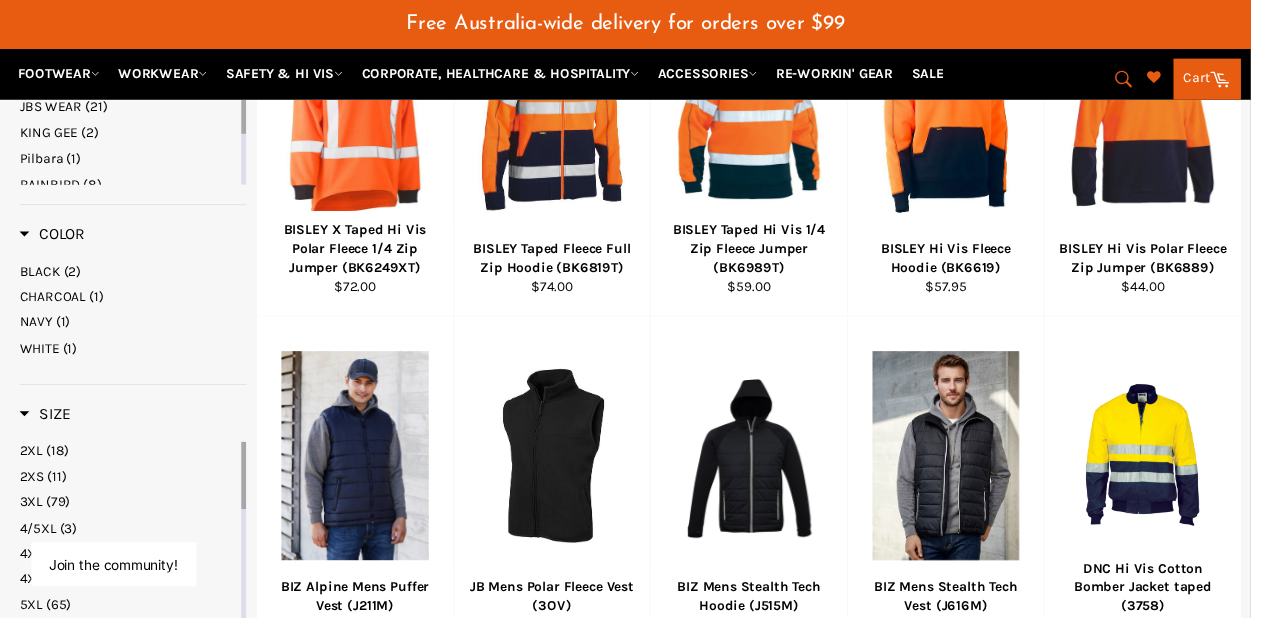 scroll, scrollTop: 876, scrollLeft: 0, axis: vertical 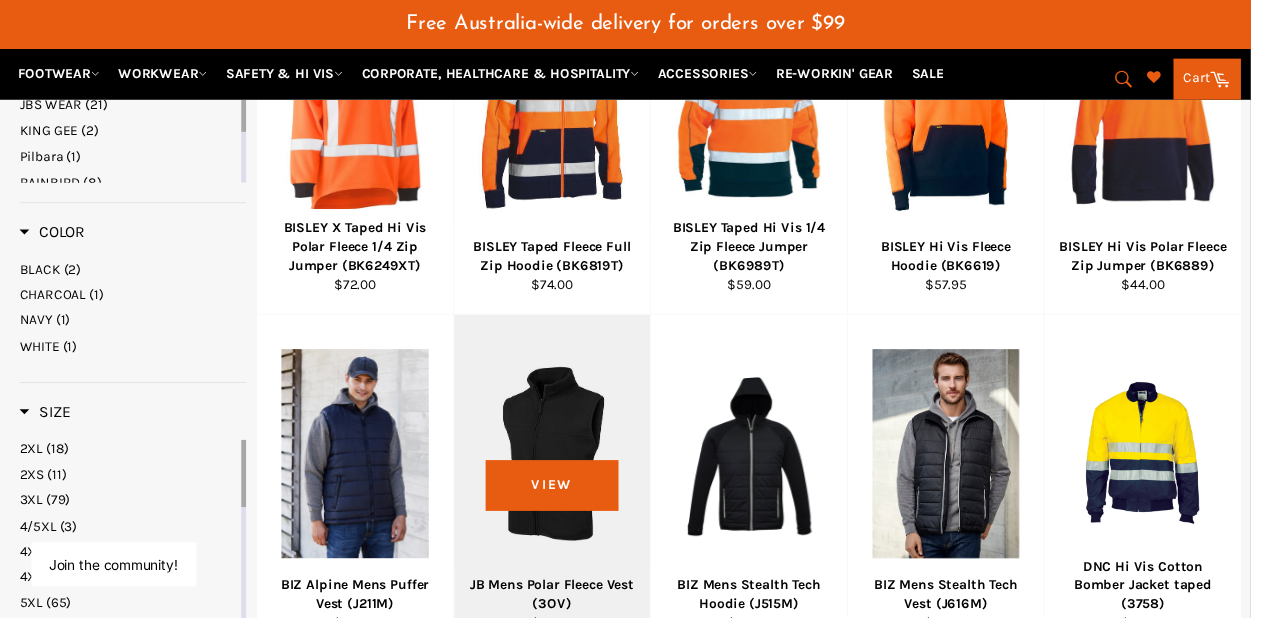 click at bounding box center [565, 464] 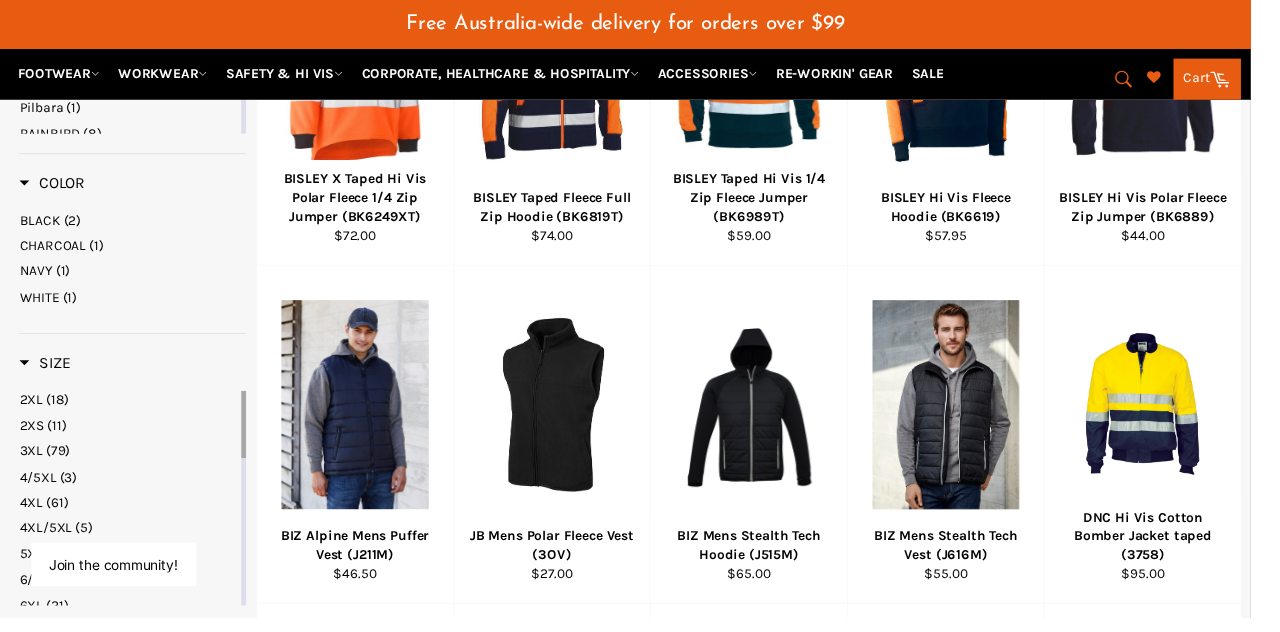 scroll, scrollTop: 974, scrollLeft: 0, axis: vertical 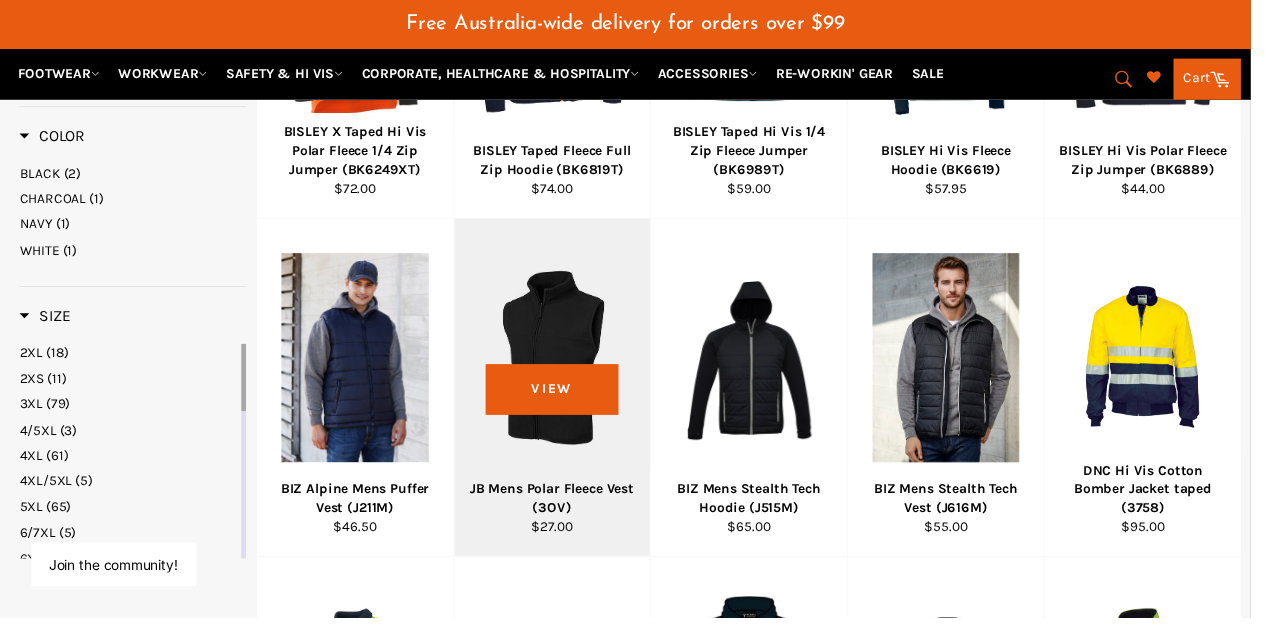 click at bounding box center [565, 366] 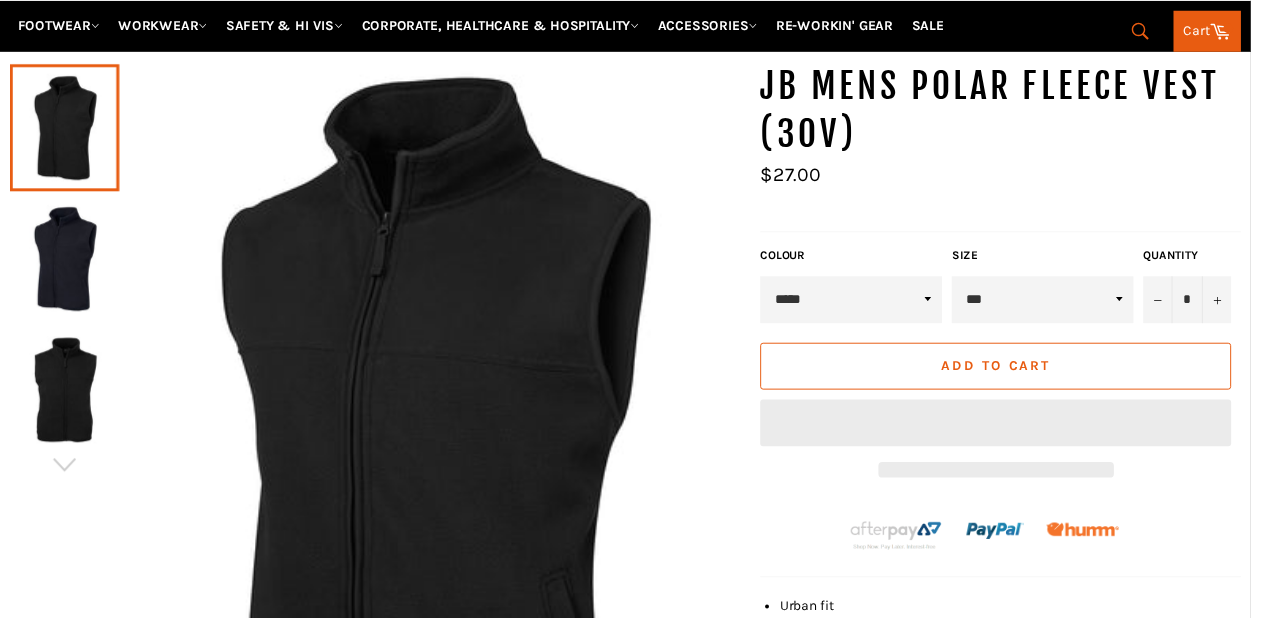 scroll, scrollTop: 272, scrollLeft: 0, axis: vertical 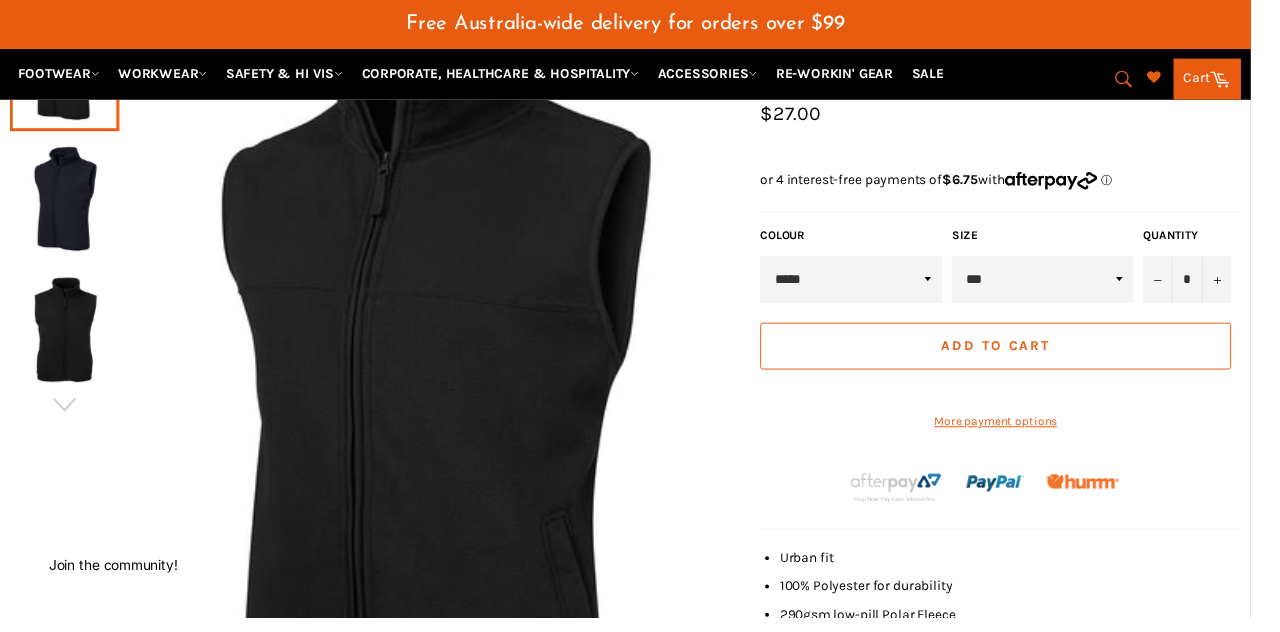 click on "***
**
***
***
***
***
***
***
***" at bounding box center (1067, 286) 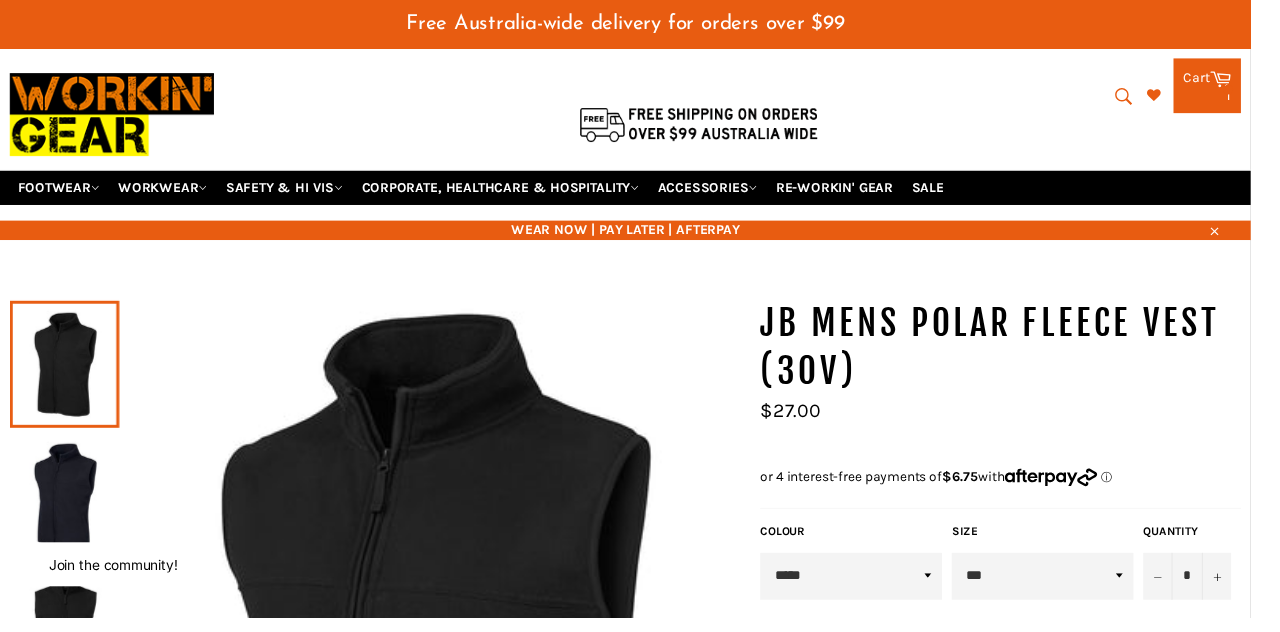 scroll, scrollTop: 43, scrollLeft: 0, axis: vertical 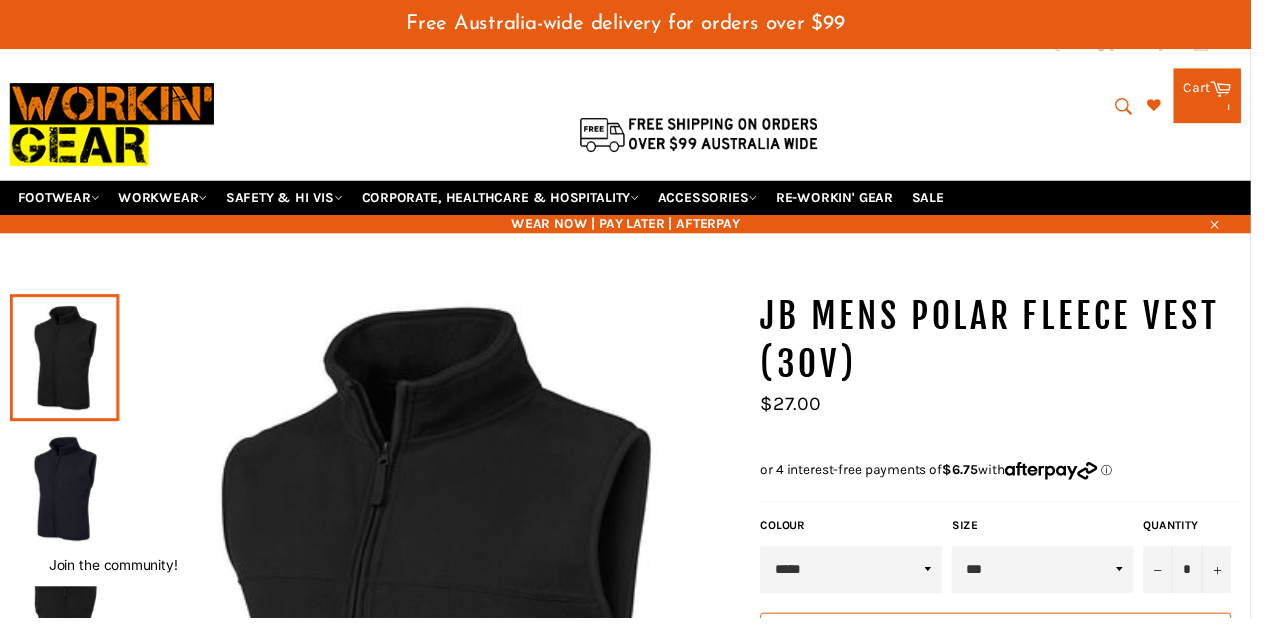click on "Add to Cart" at bounding box center (1019, 651) 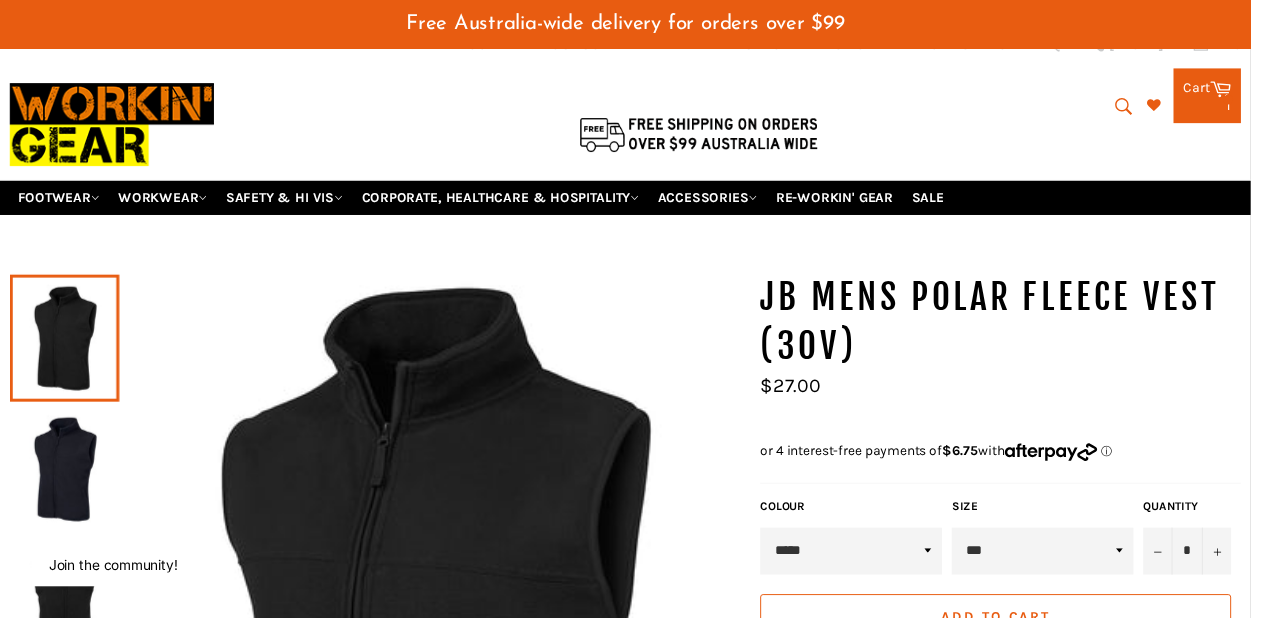 click on "Add to Cart" at bounding box center [1019, 632] 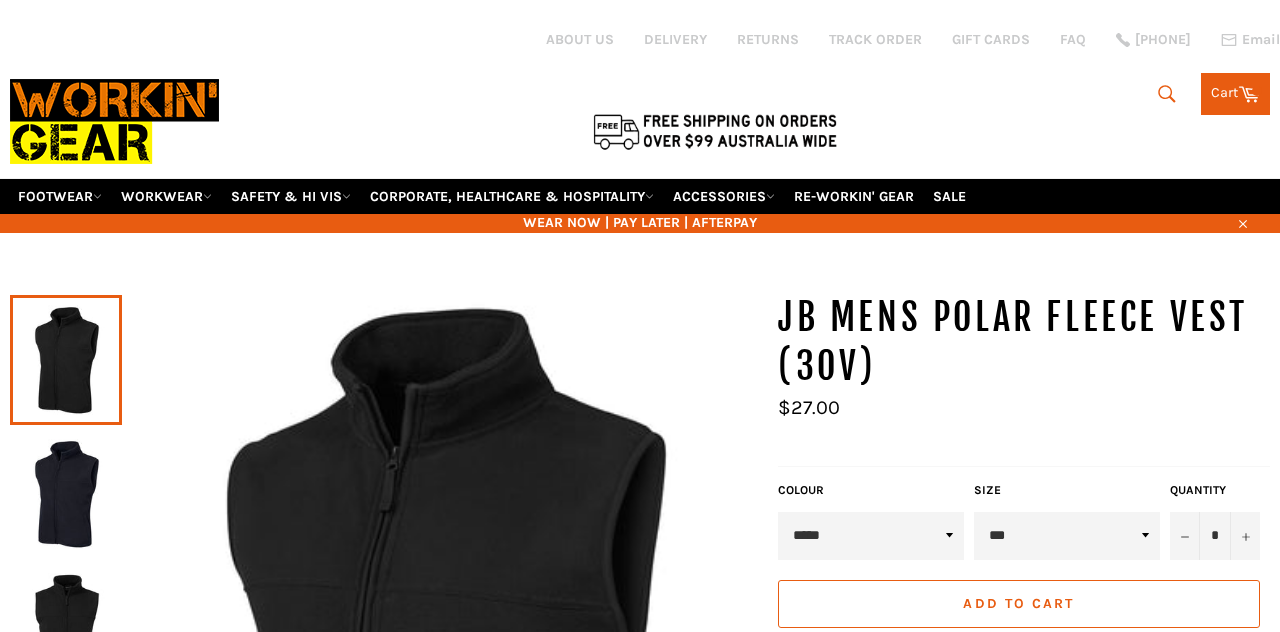 scroll, scrollTop: 0, scrollLeft: 0, axis: both 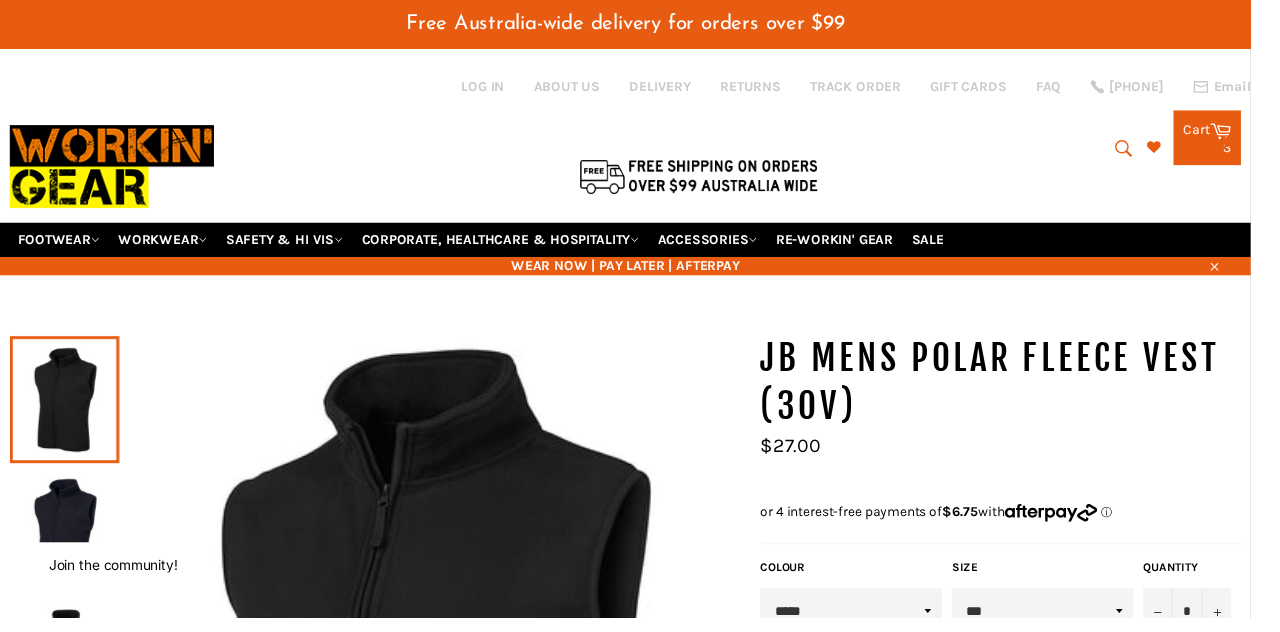 click on "3
items" at bounding box center (1235, 152) 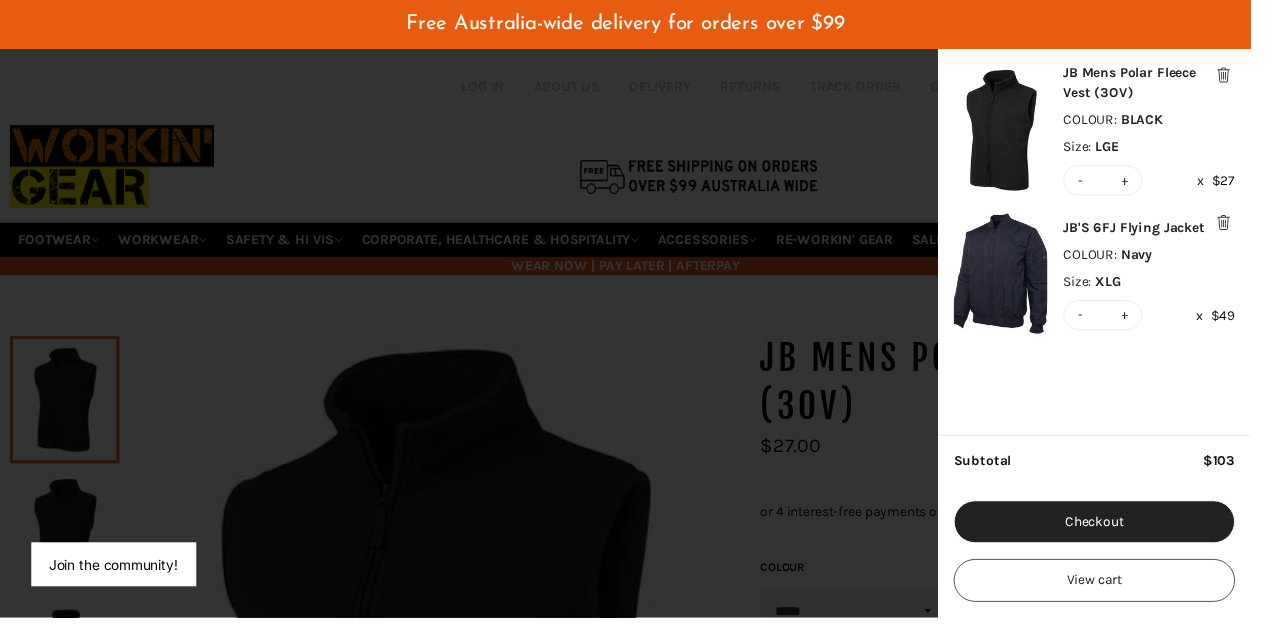 click on "-" at bounding box center [1106, 184] 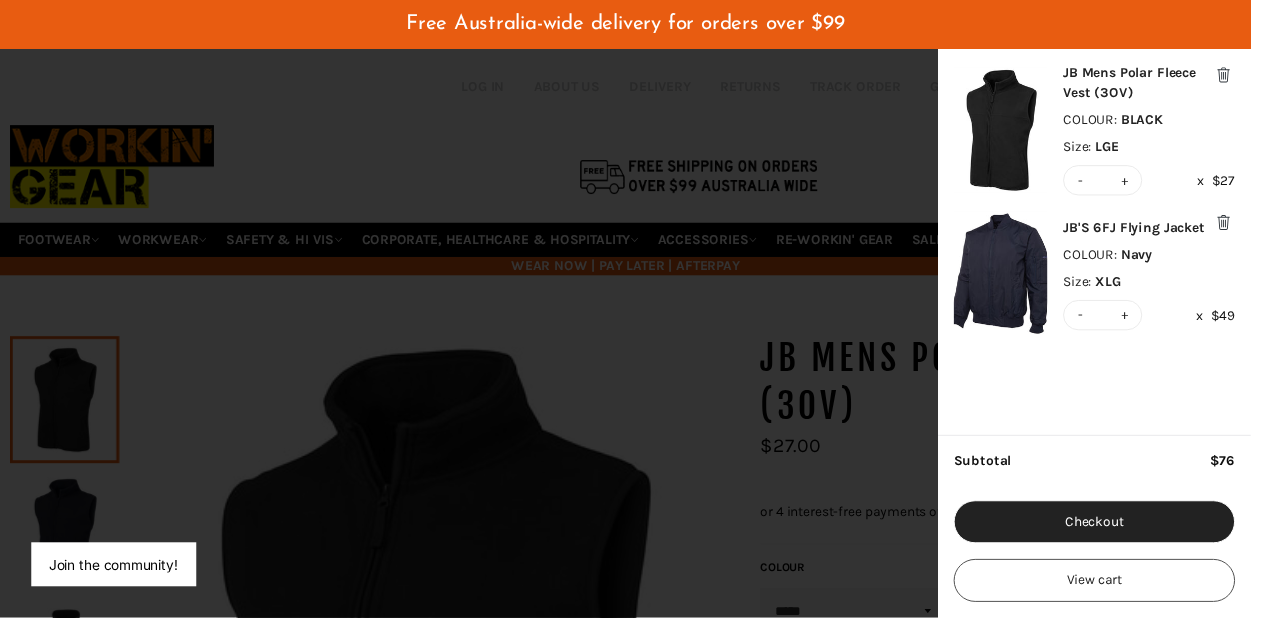 type on "*" 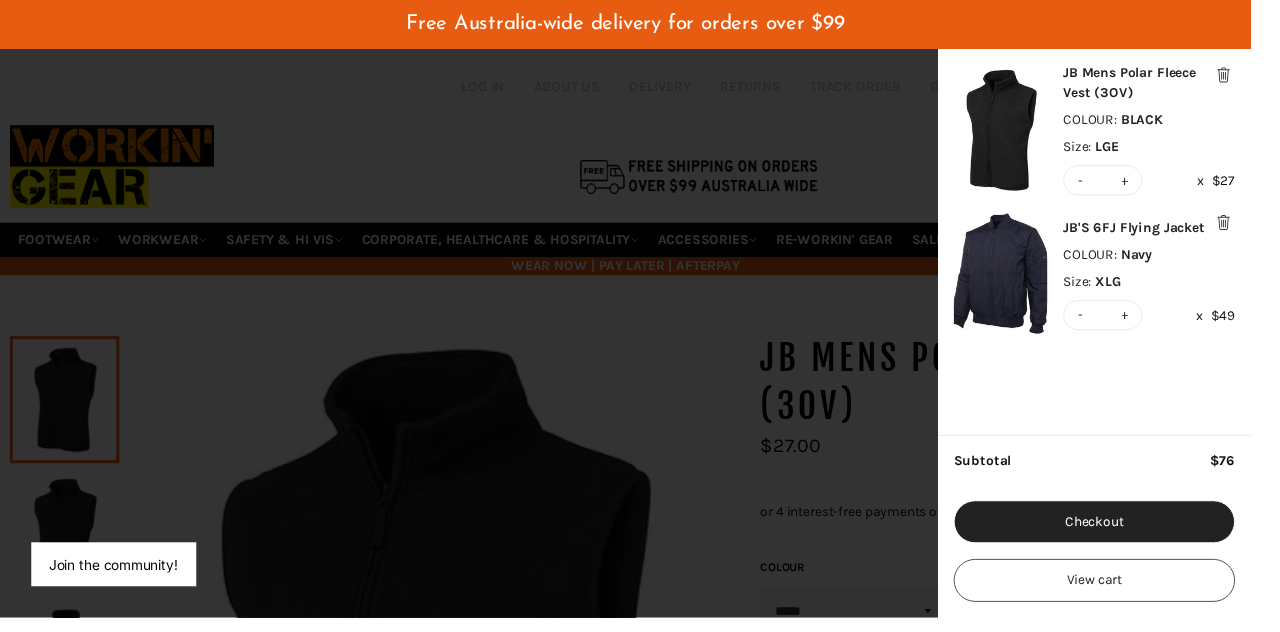click on "Checkout" at bounding box center (1120, 534) 